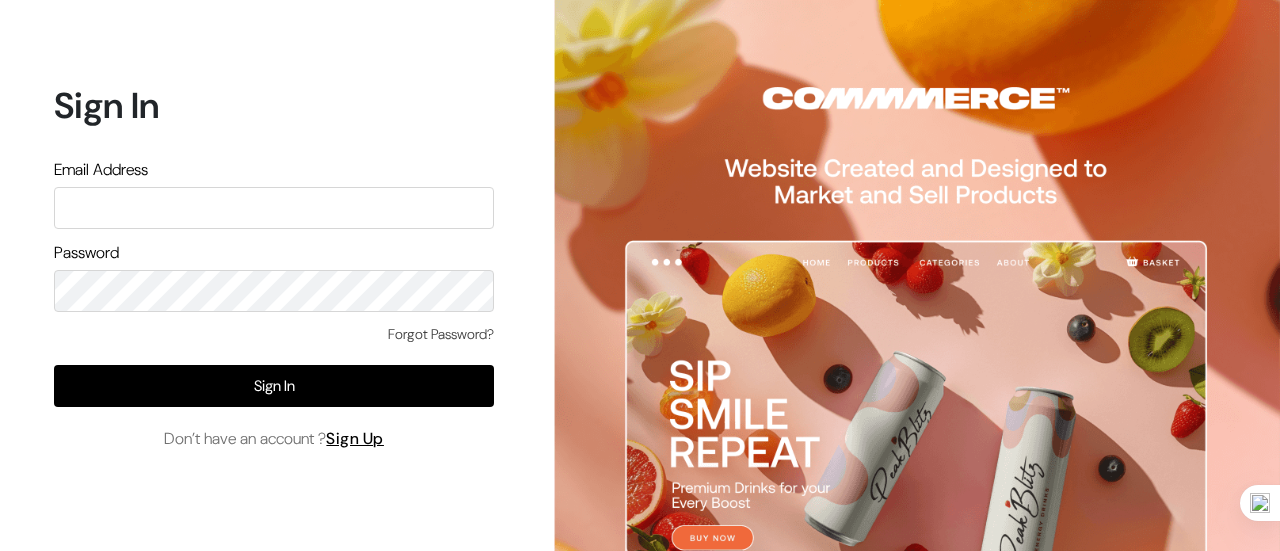scroll, scrollTop: 0, scrollLeft: 0, axis: both 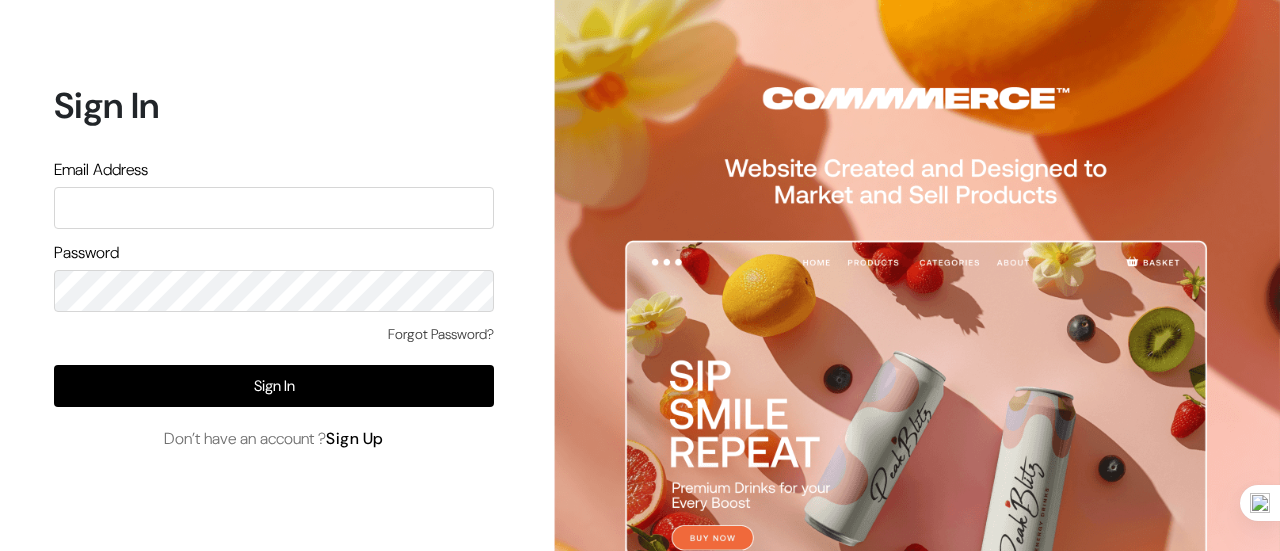 click on "Sign Up" at bounding box center [355, 438] 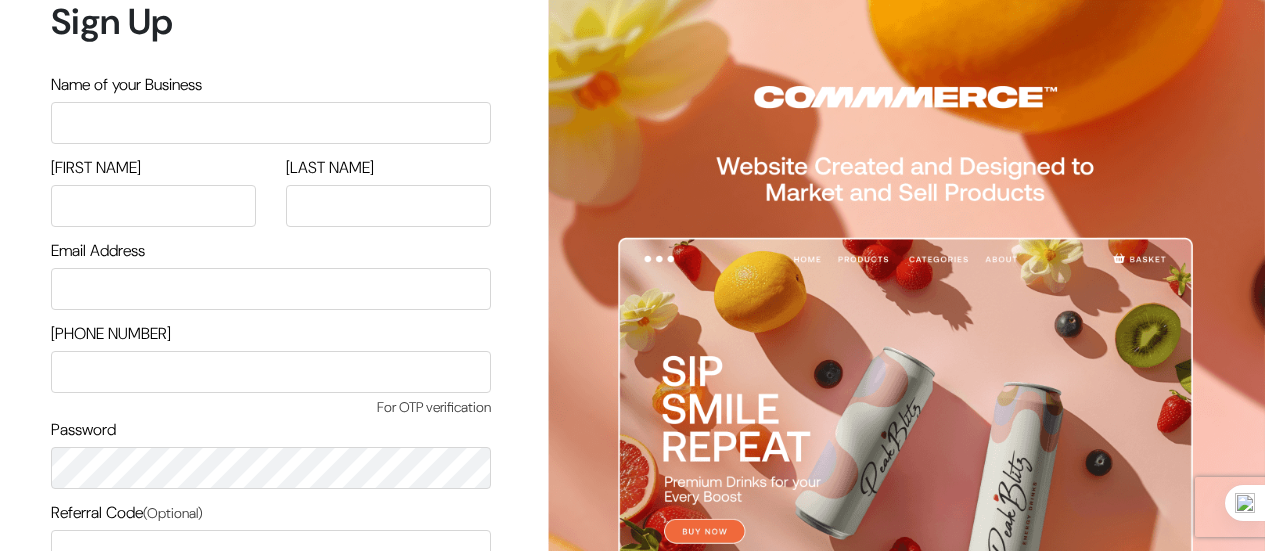 scroll, scrollTop: 0, scrollLeft: 0, axis: both 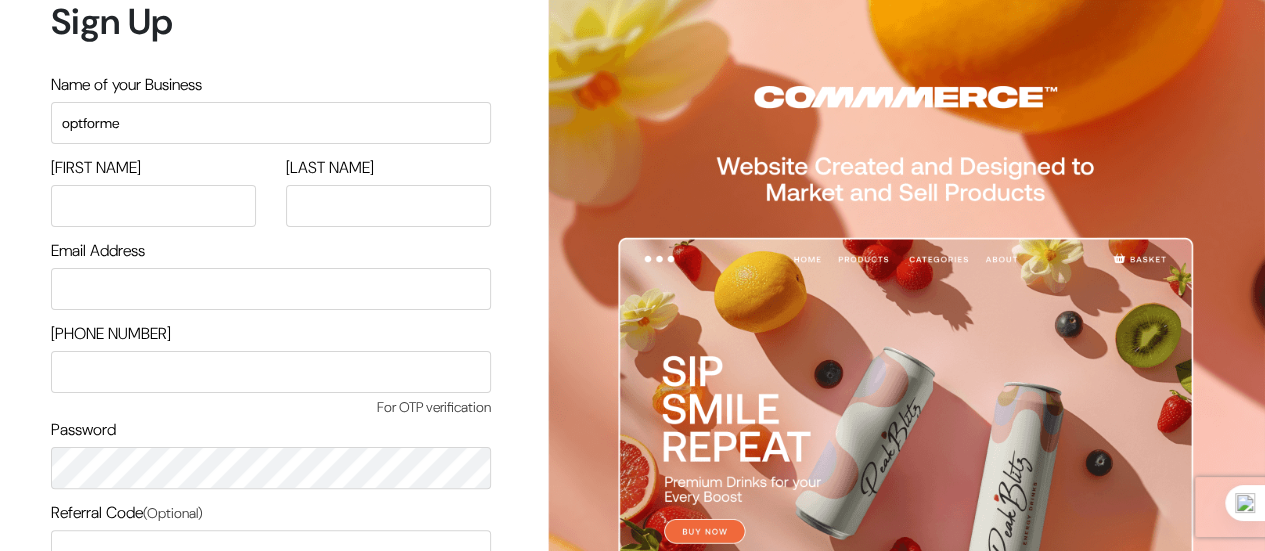 type on "optforme" 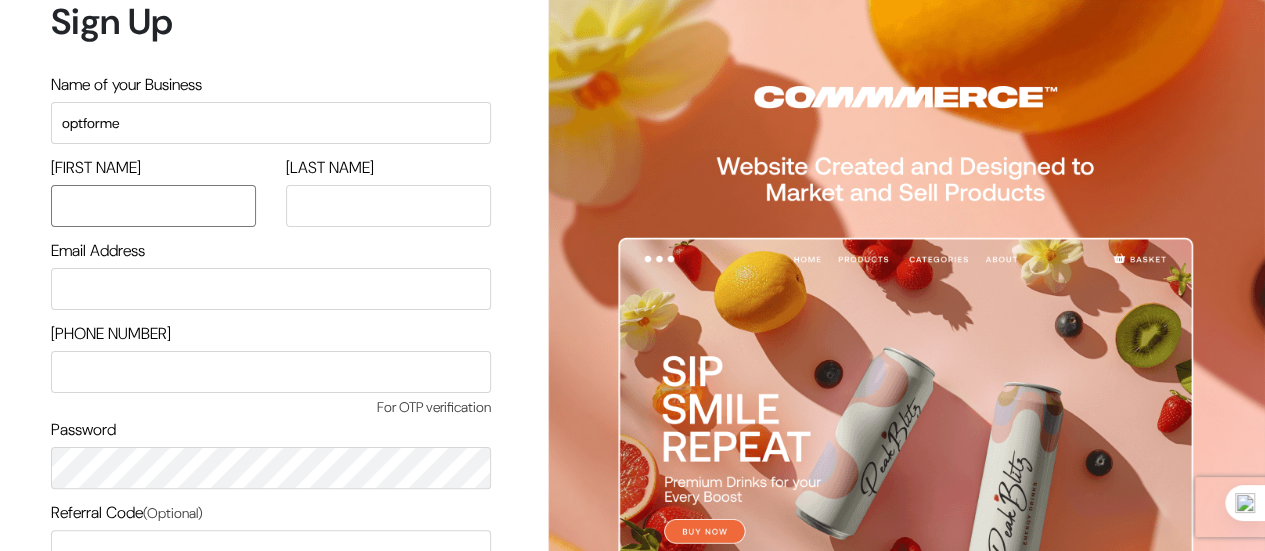 click at bounding box center (153, 206) 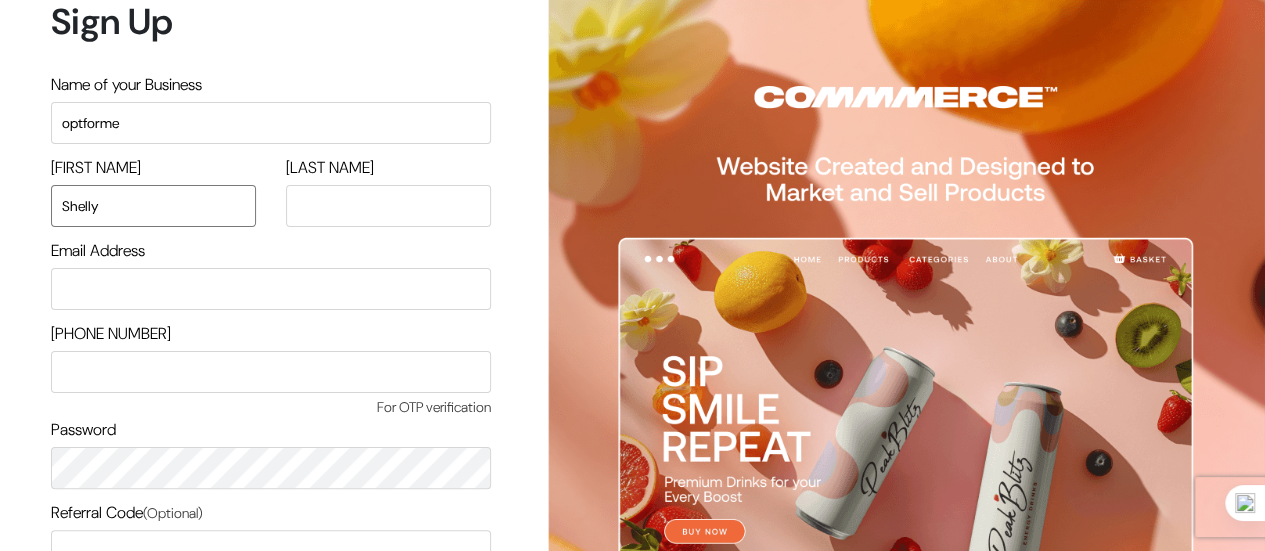 type on "Shelly" 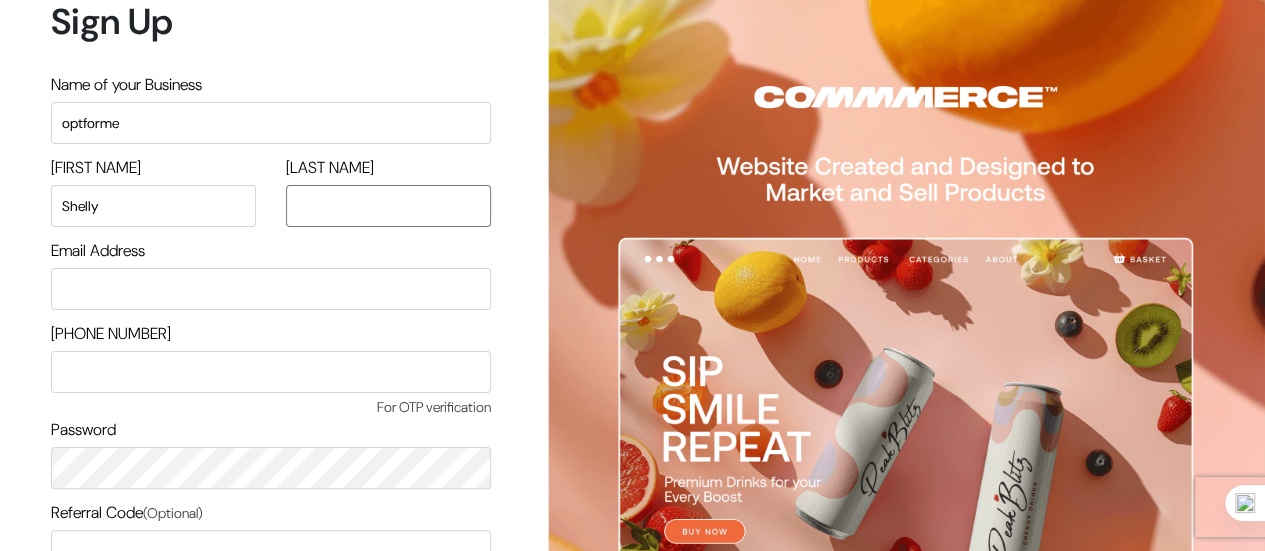 type on "s" 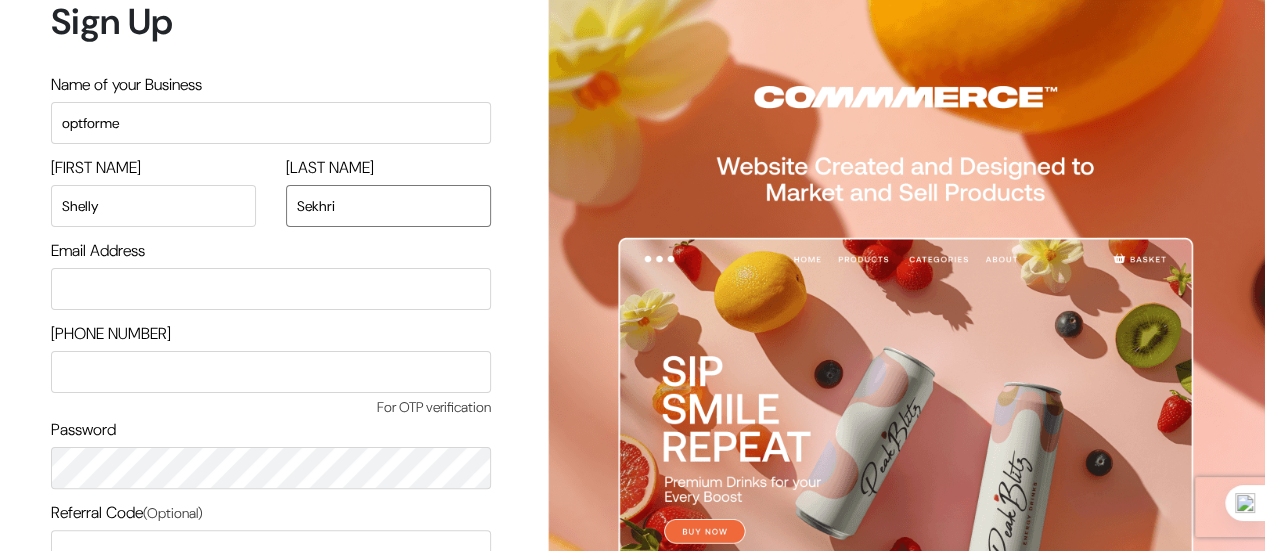 type on "Sekhri" 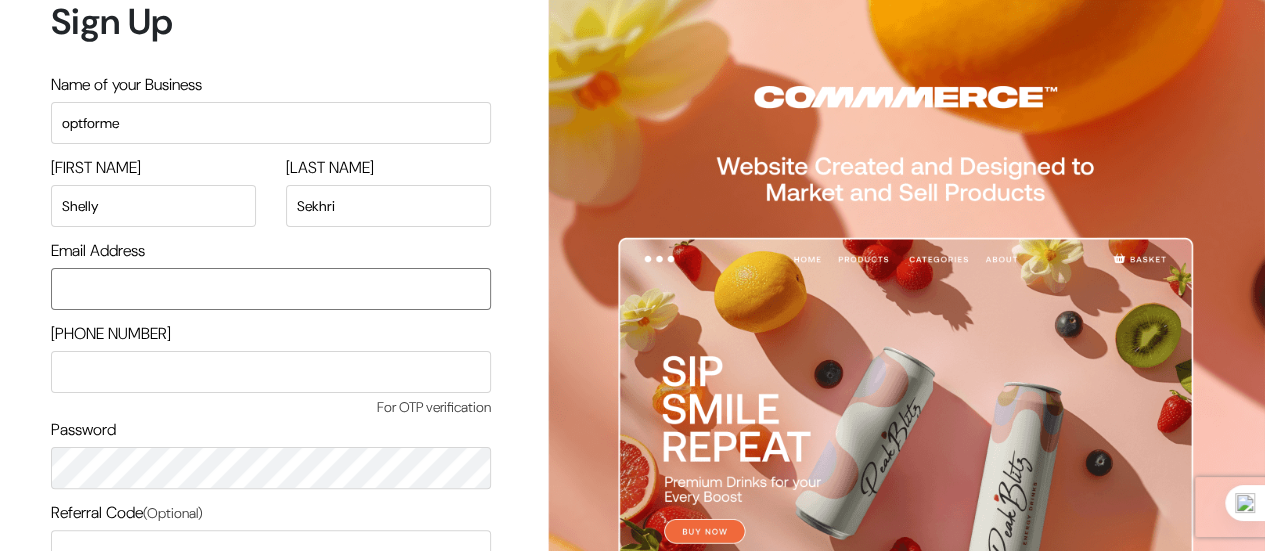 click at bounding box center [271, 289] 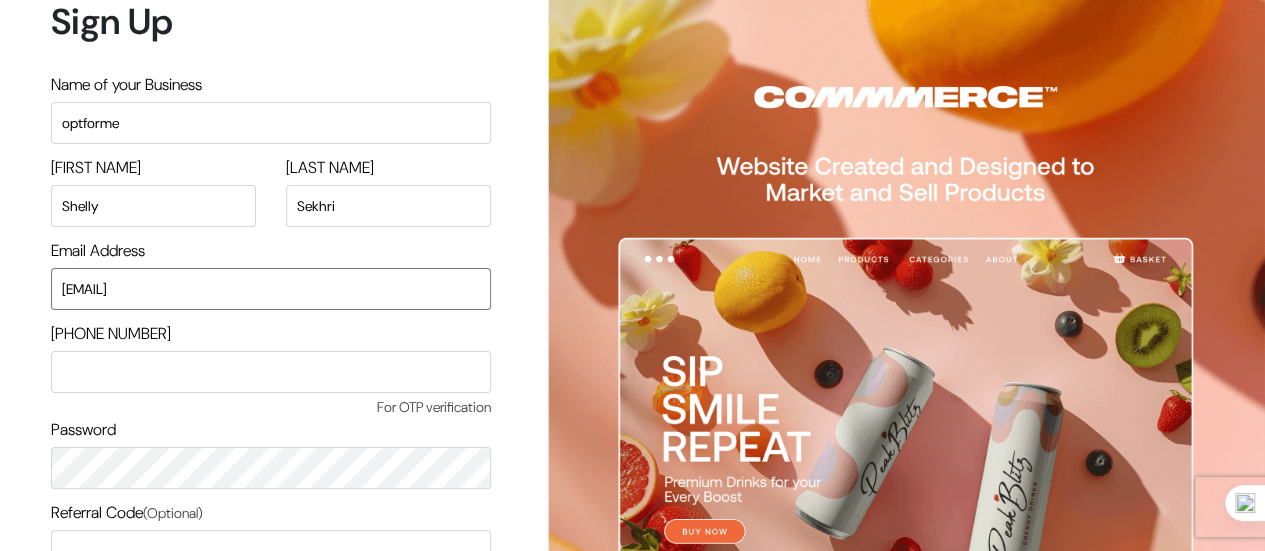 type on "optformesales@gmail.com" 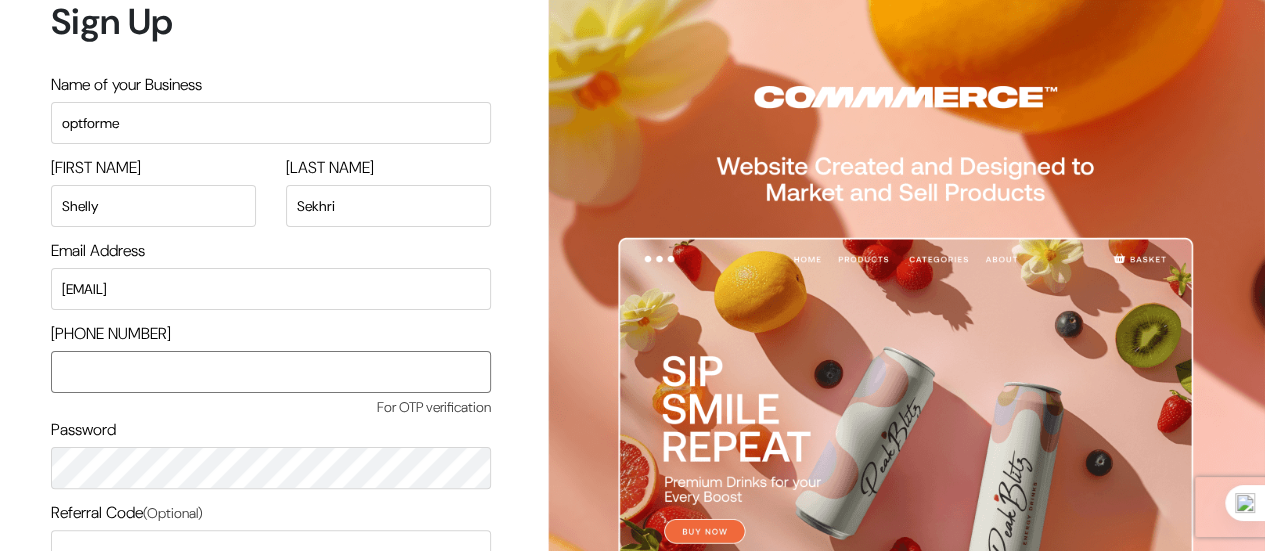 click at bounding box center (271, 372) 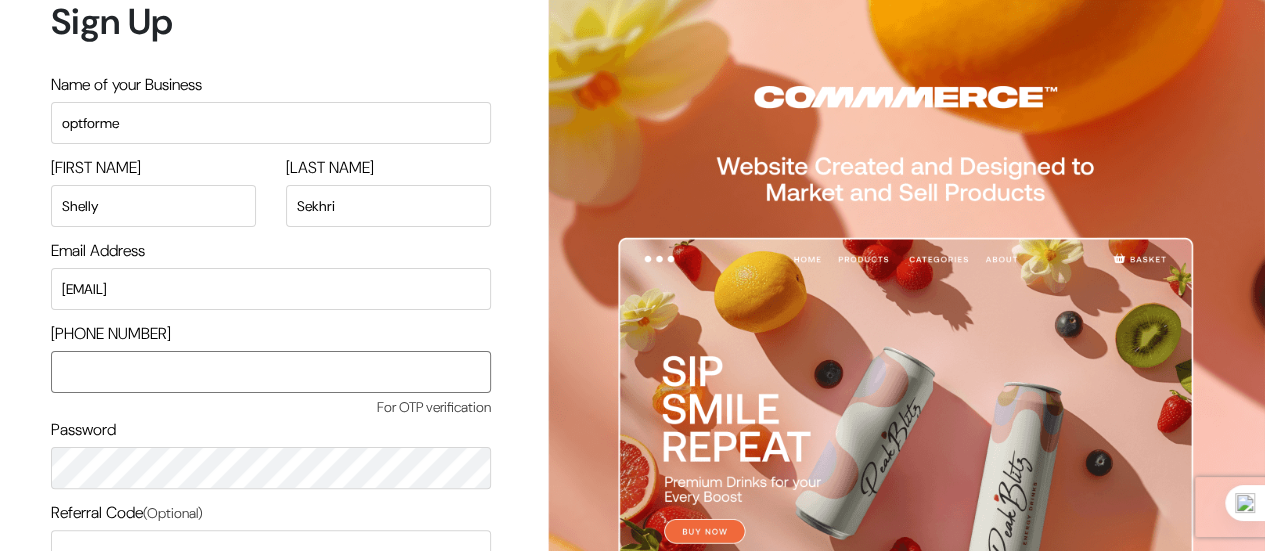 type on "+" 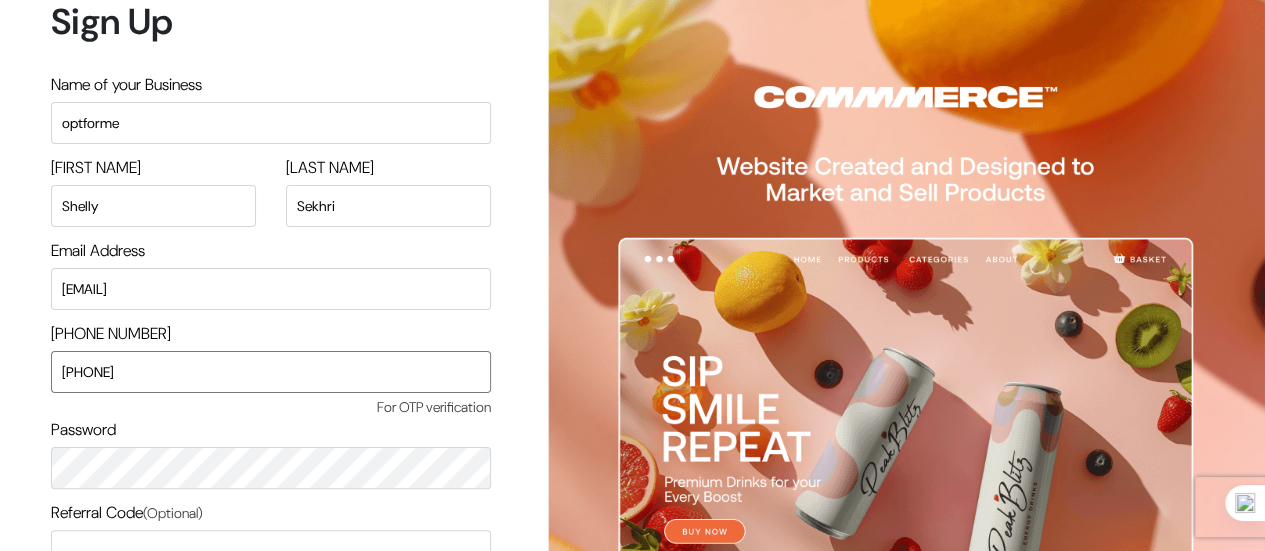 type on "9180545814" 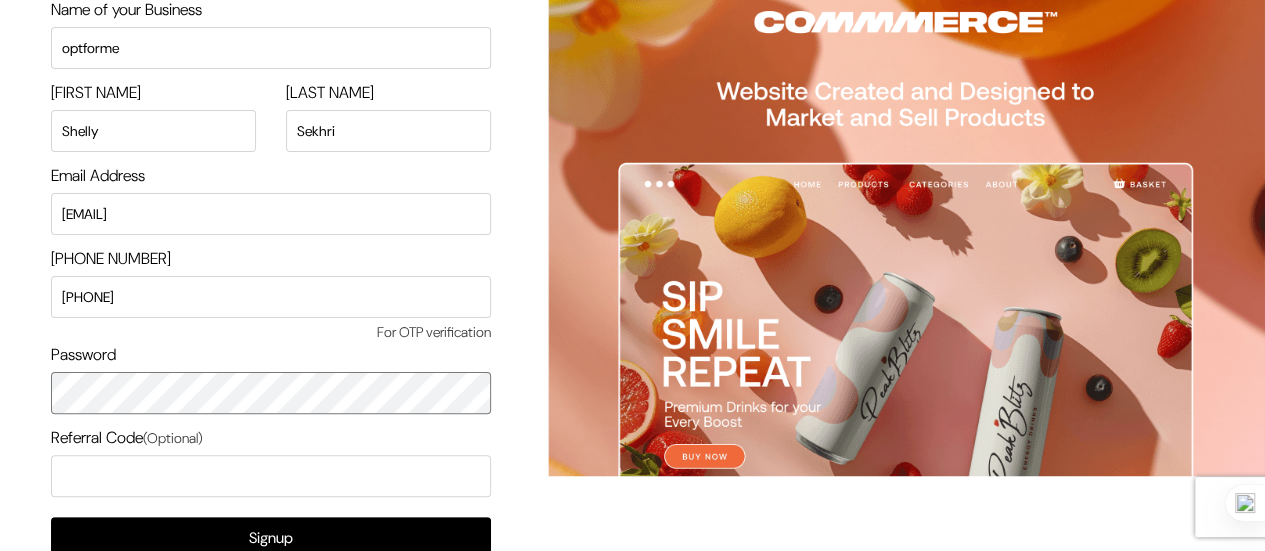 scroll, scrollTop: 204, scrollLeft: 0, axis: vertical 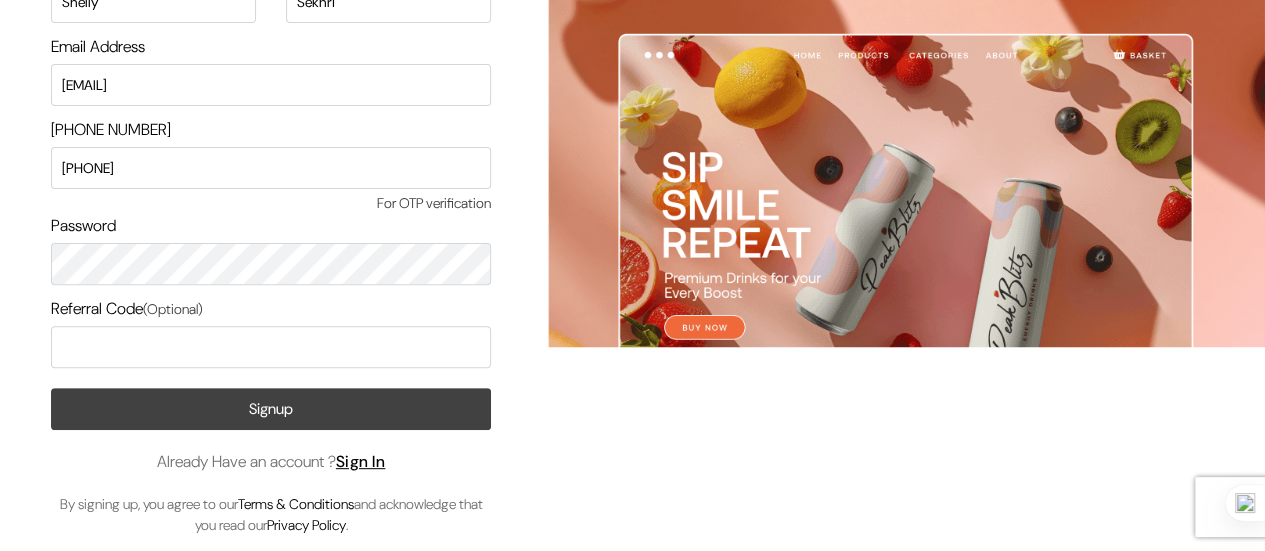 click on "Signup" at bounding box center [271, 409] 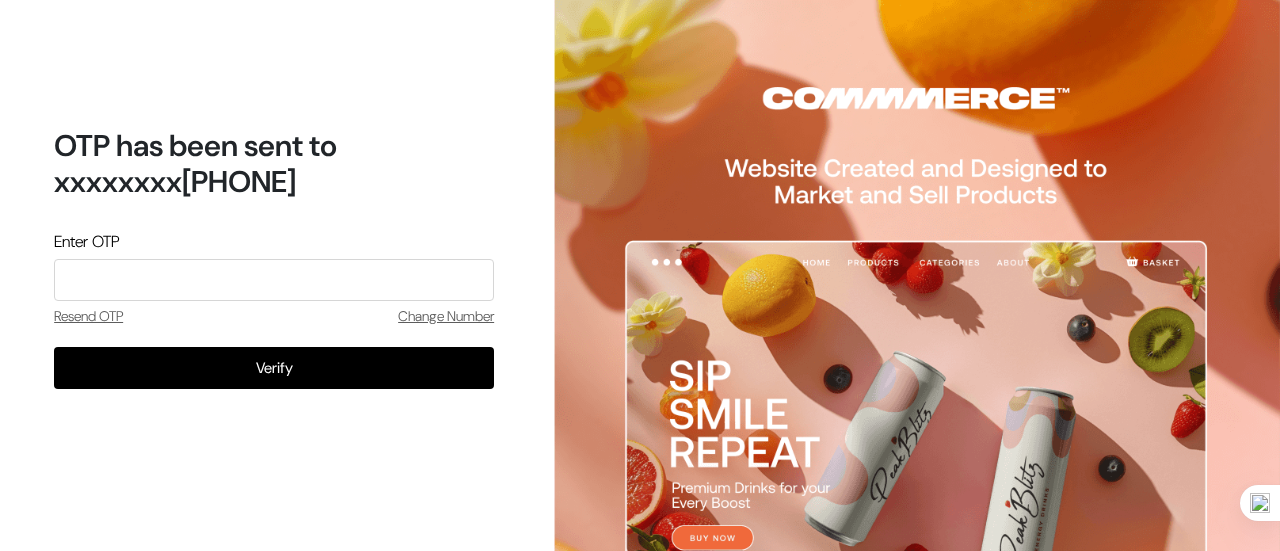 scroll, scrollTop: 0, scrollLeft: 0, axis: both 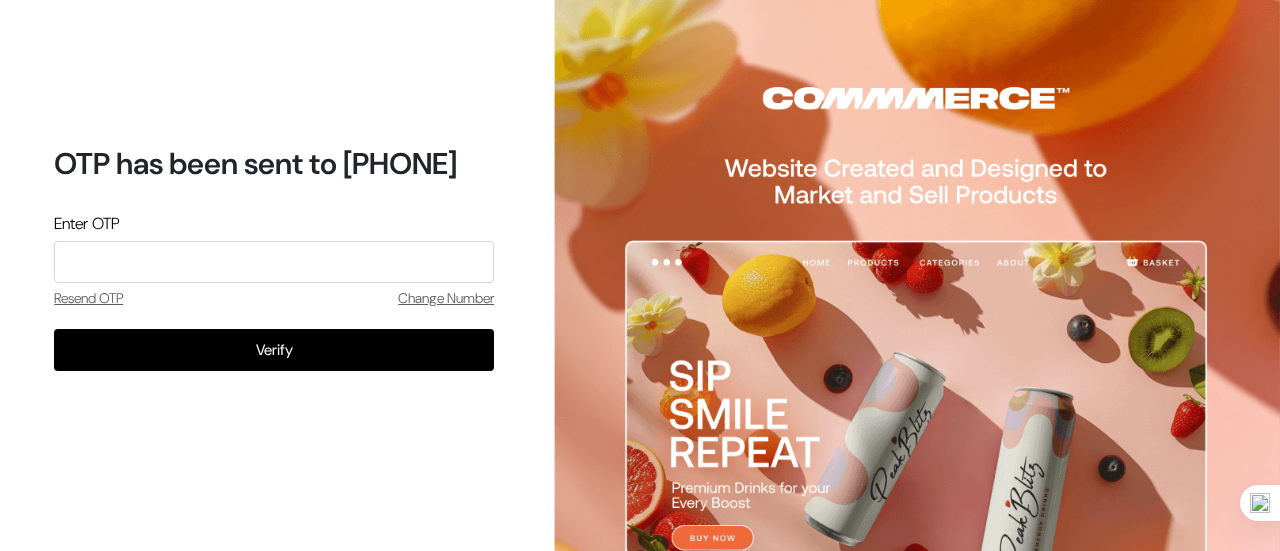 click on "Change Number" at bounding box center (446, 298) 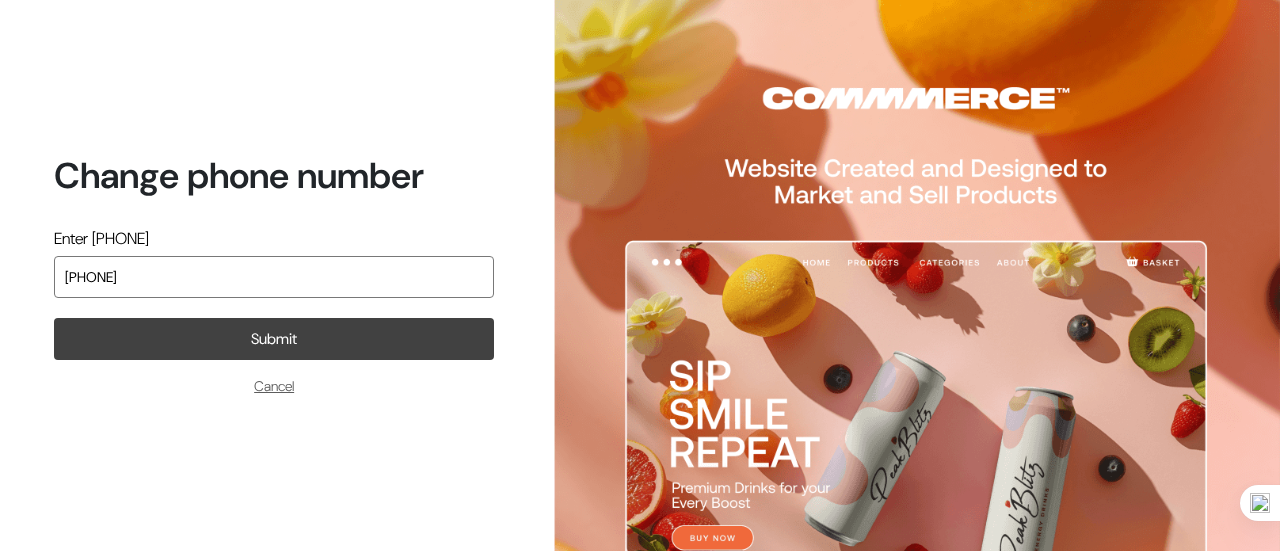 type on "[PHONE]" 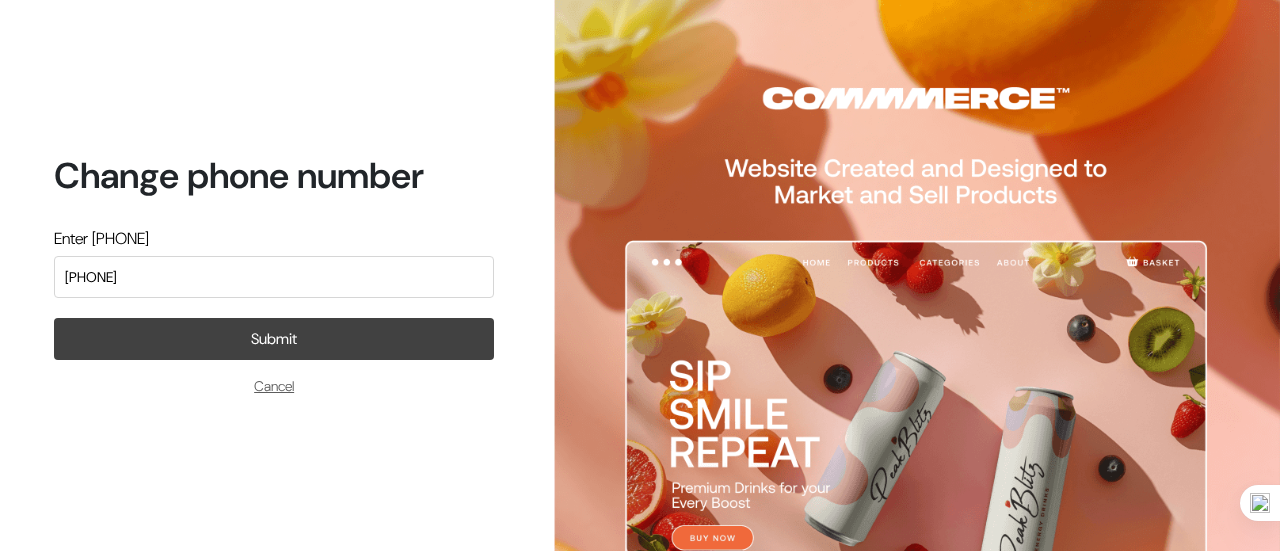 click on "Submit" at bounding box center (274, 339) 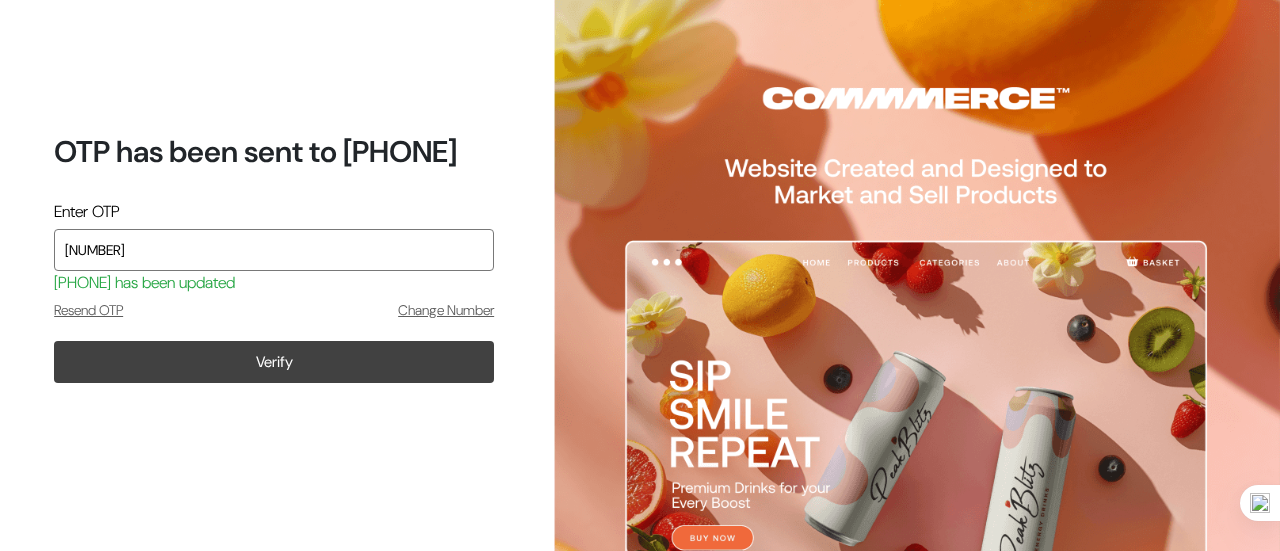 type on "6661" 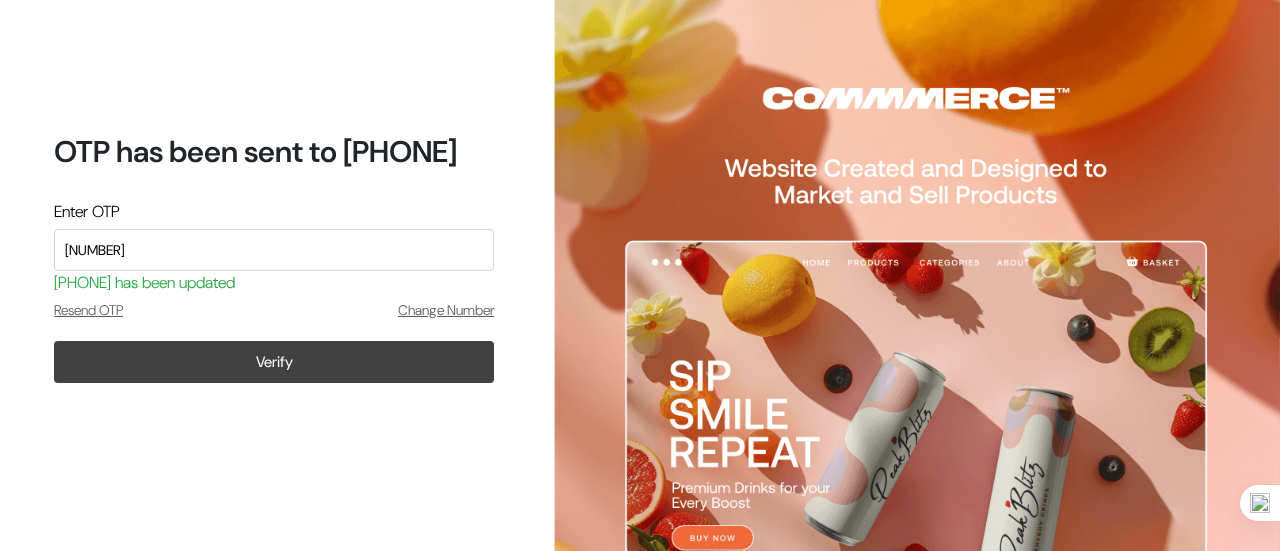 click on "Verify" at bounding box center (274, 362) 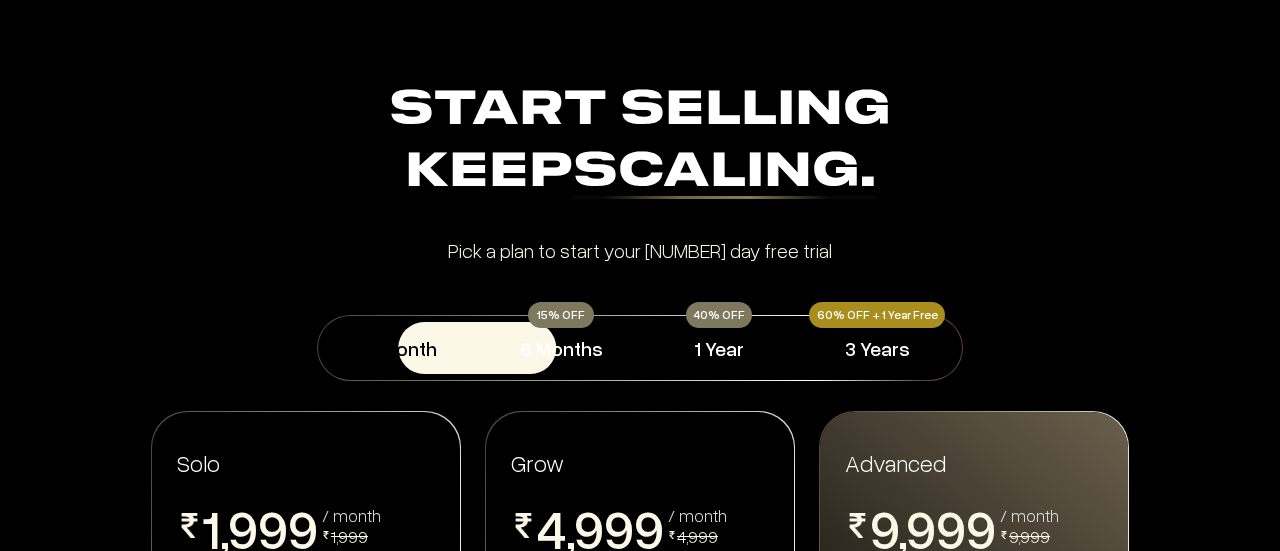scroll, scrollTop: 0, scrollLeft: 0, axis: both 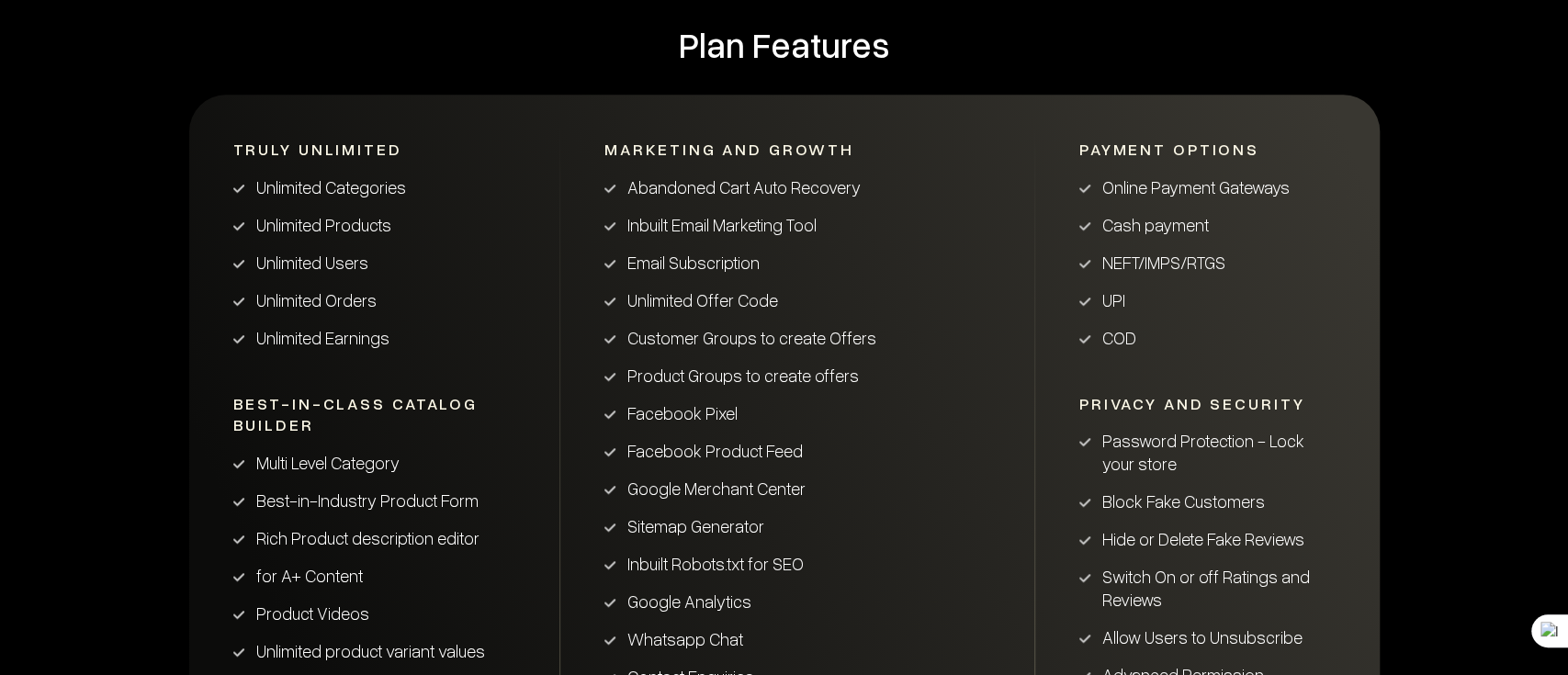 drag, startPoint x: 1290, startPoint y: 1, endPoint x: 995, endPoint y: 239, distance: 379.0369 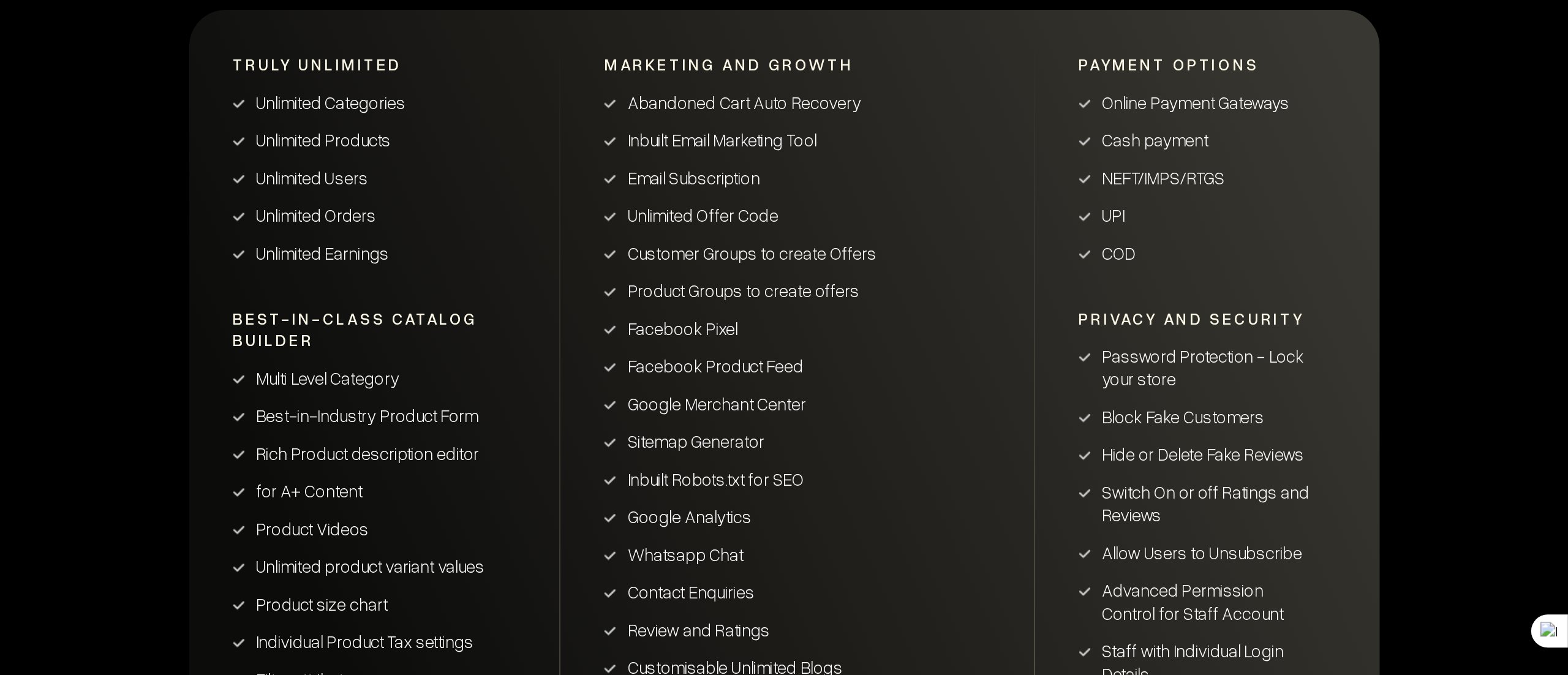 scroll, scrollTop: 735, scrollLeft: 0, axis: vertical 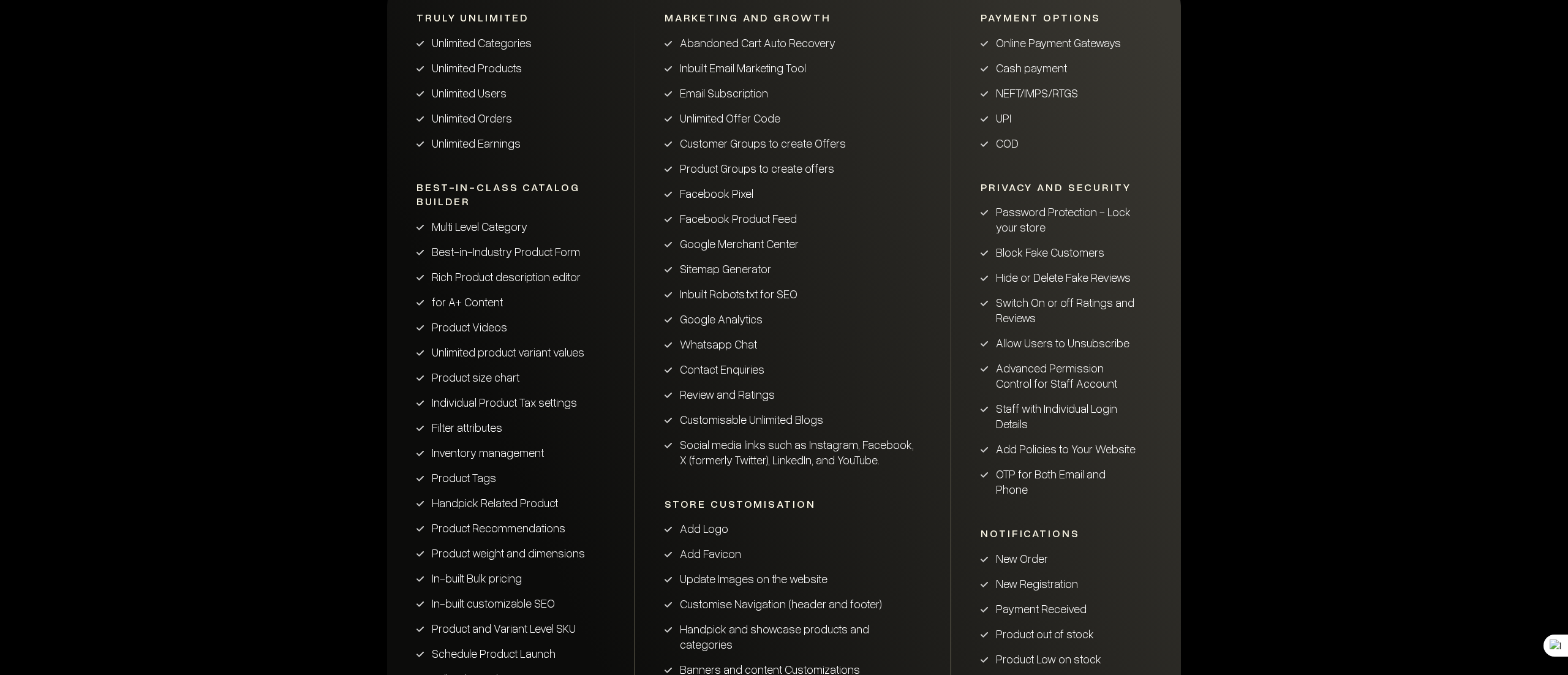 drag, startPoint x: 1039, startPoint y: 2, endPoint x: 184, endPoint y: 257, distance: 892.2163 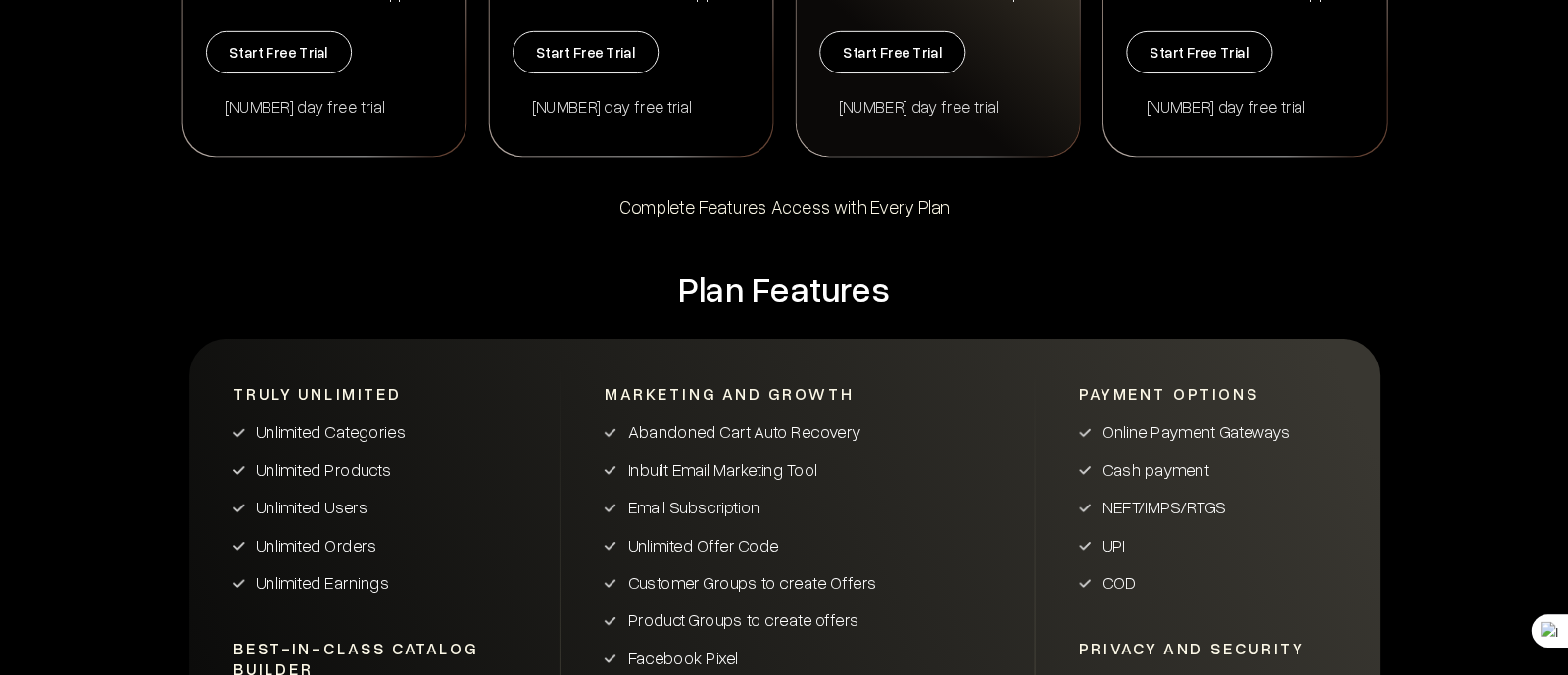 scroll, scrollTop: 783, scrollLeft: 0, axis: vertical 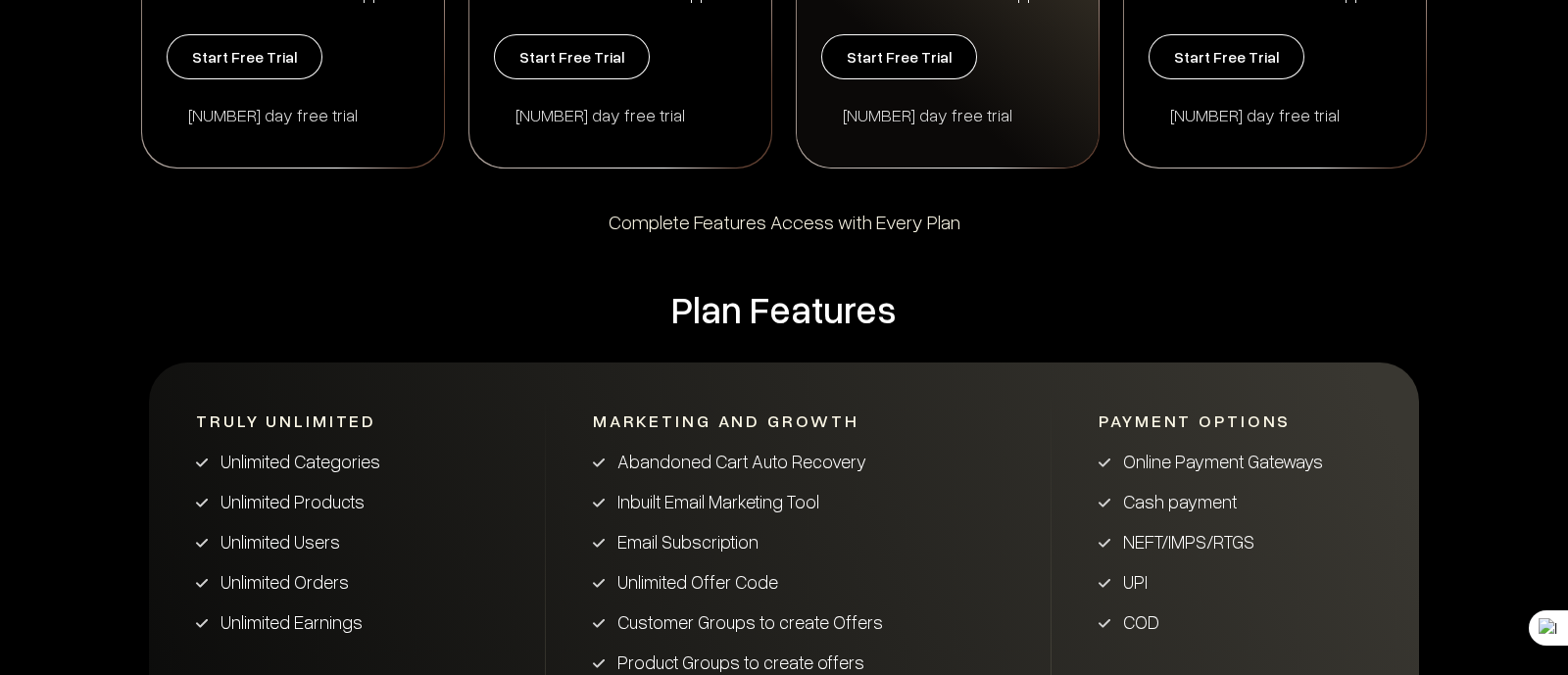 drag, startPoint x: 2478, startPoint y: 14, endPoint x: 1074, endPoint y: 293, distance: 1431.453 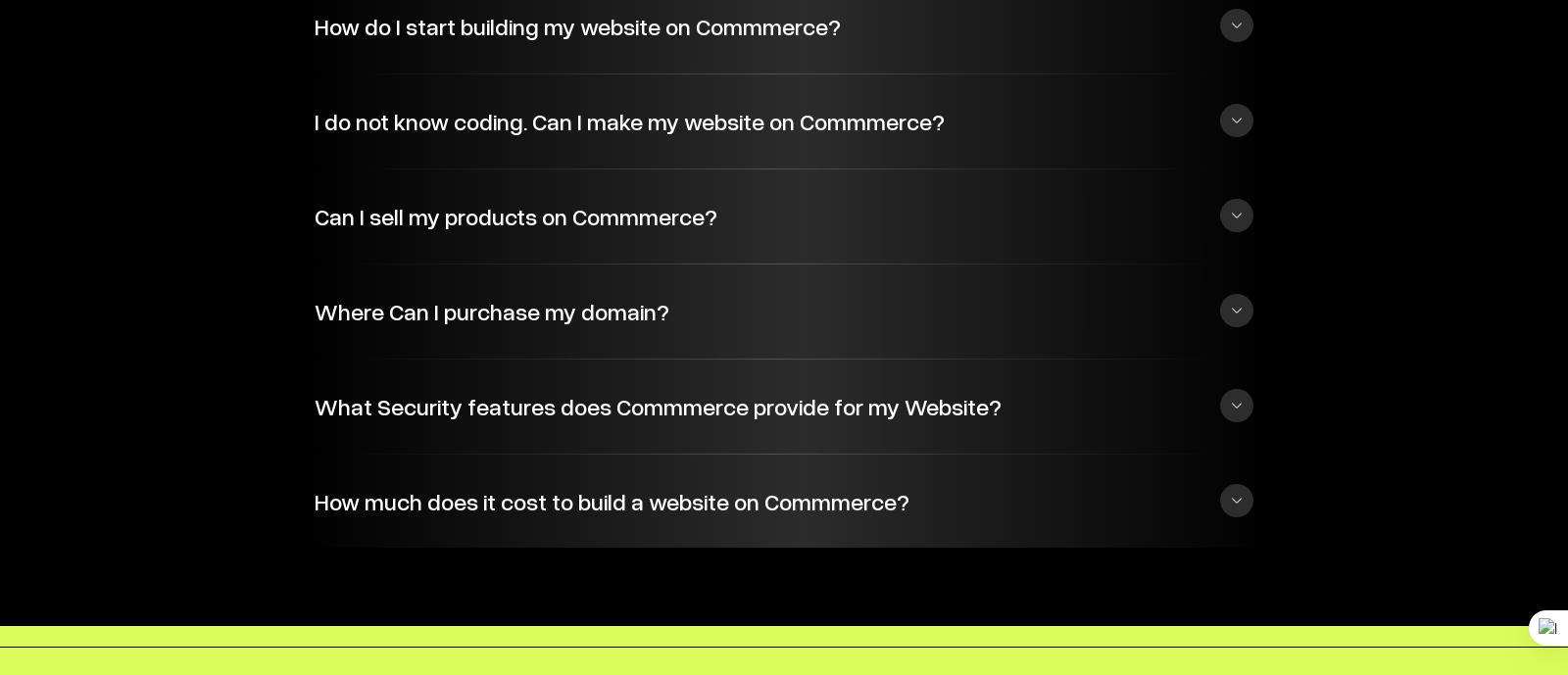 scroll, scrollTop: 4702, scrollLeft: 0, axis: vertical 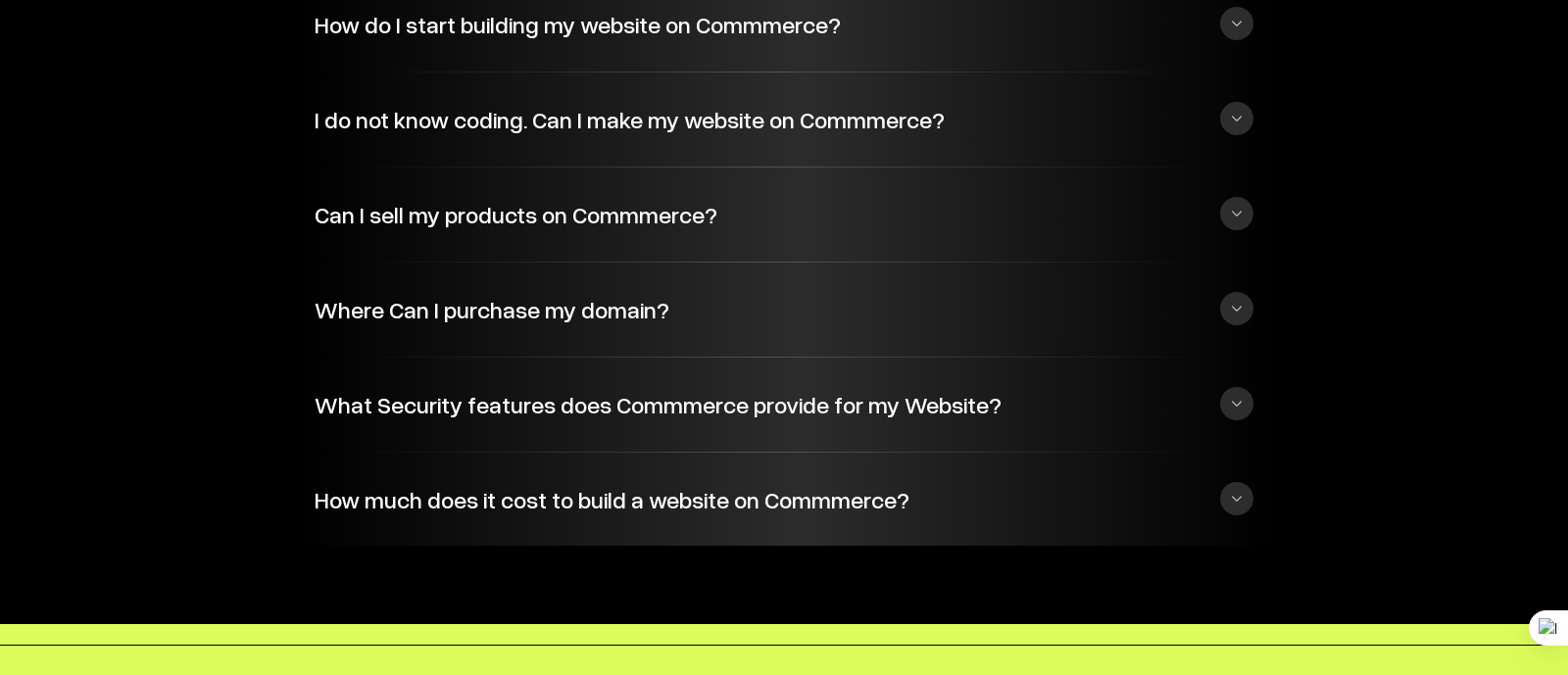 click on "How do I start building my website on Commmerce?" at bounding box center (784, 24) 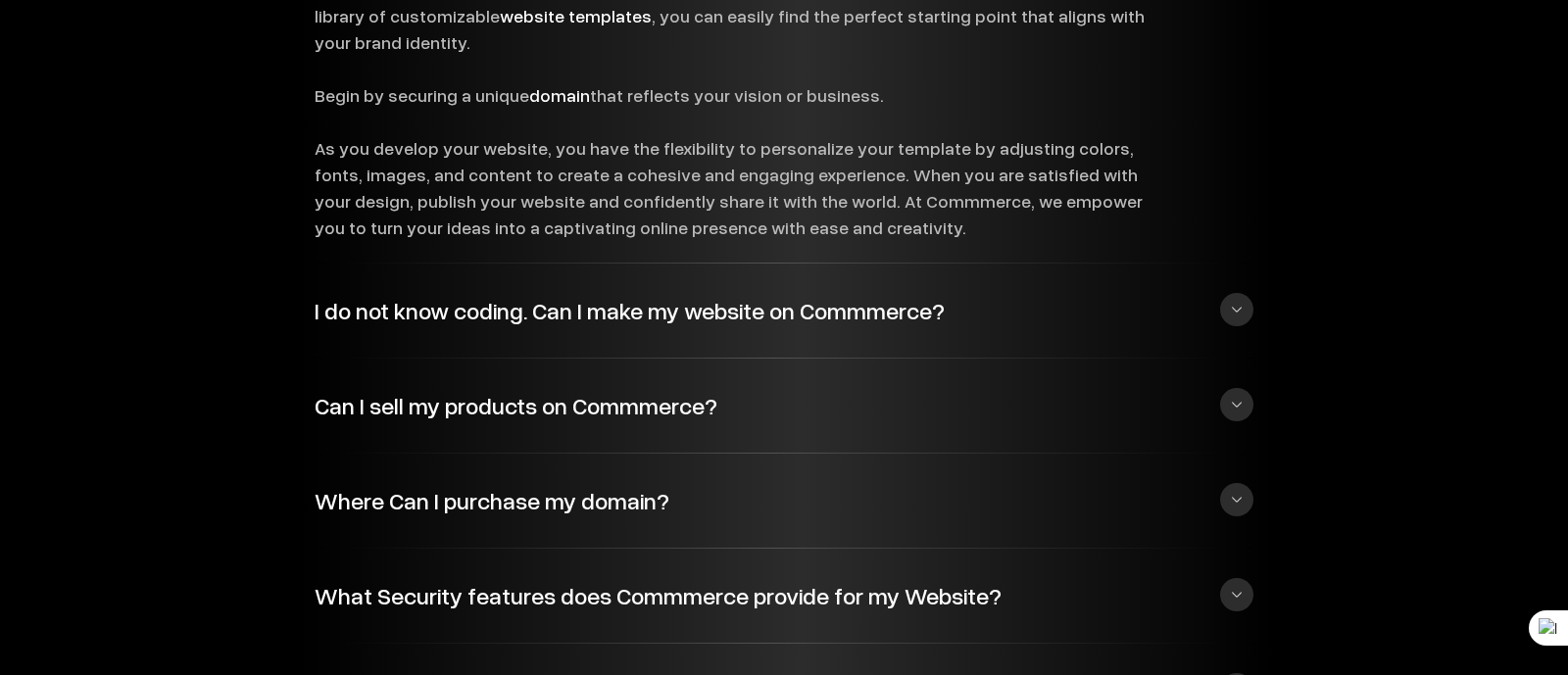 scroll, scrollTop: 4825, scrollLeft: 0, axis: vertical 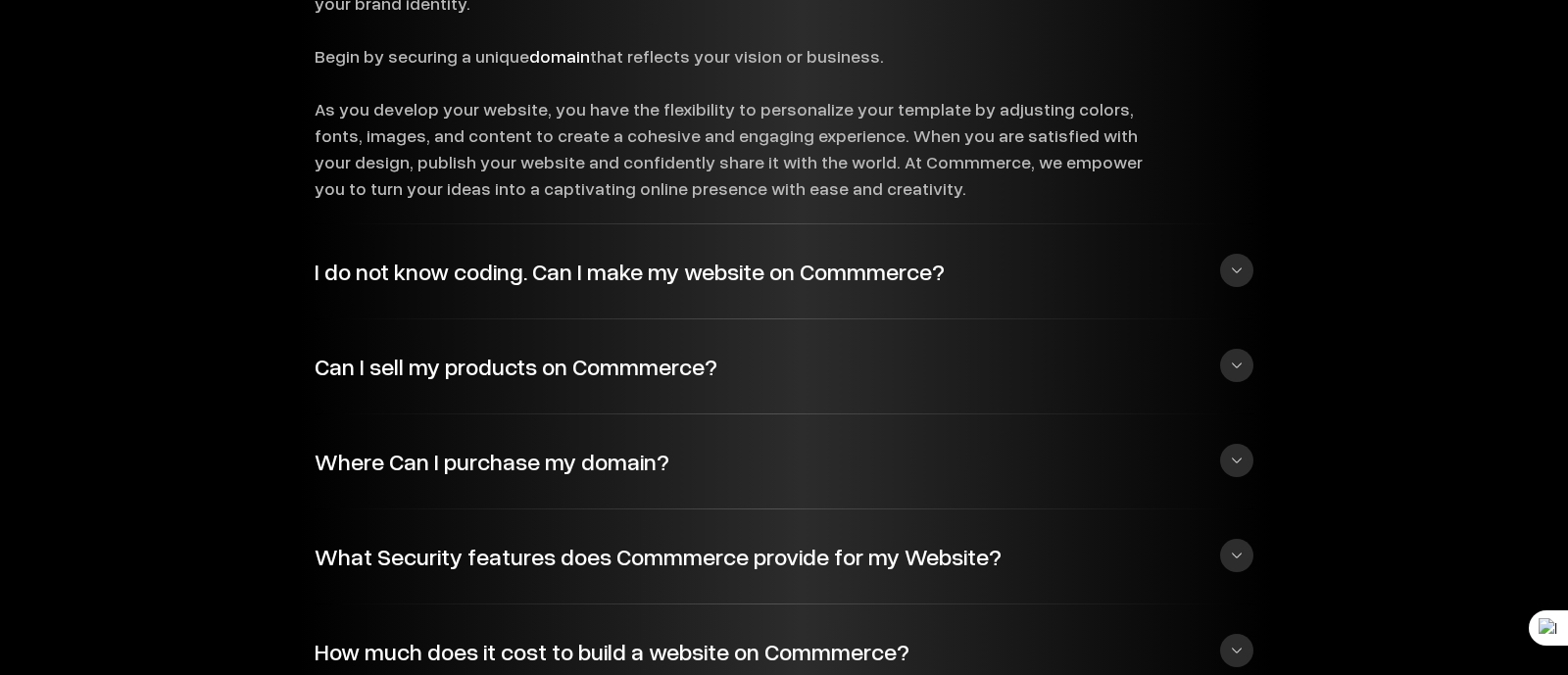 click on "I do not know coding. Can I make my website on Commmerce?" at bounding box center [784, 270] 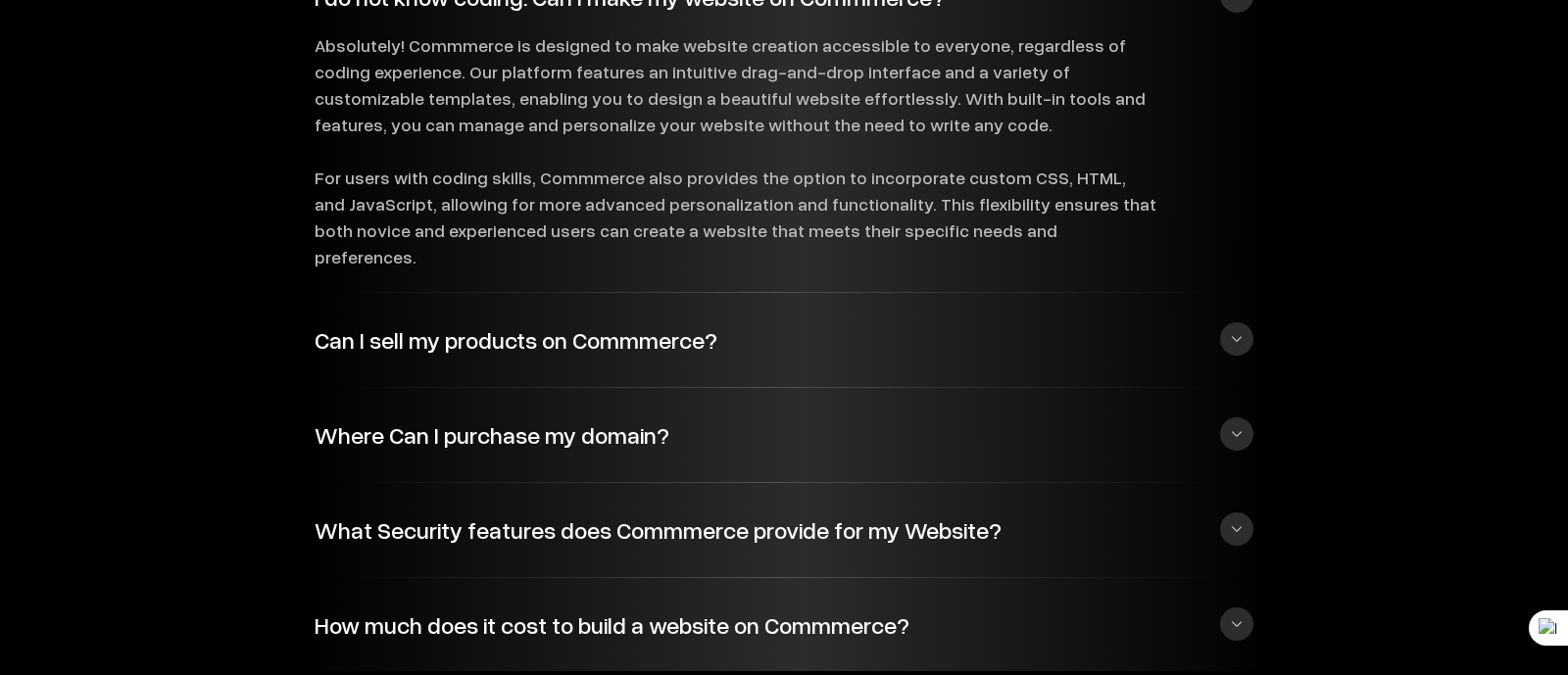 click on "Can I sell my products on Commmerce?" at bounding box center (784, 339) 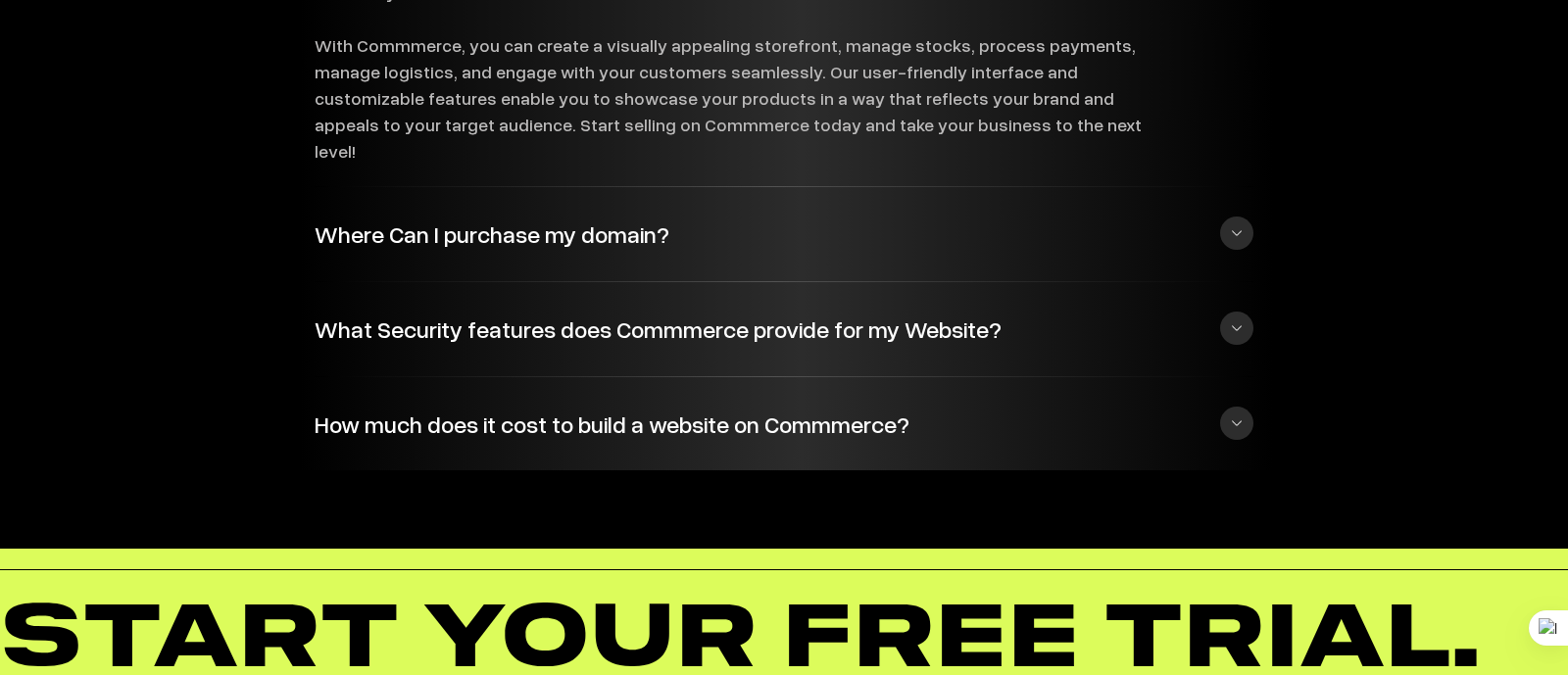 scroll, scrollTop: 5065, scrollLeft: 0, axis: vertical 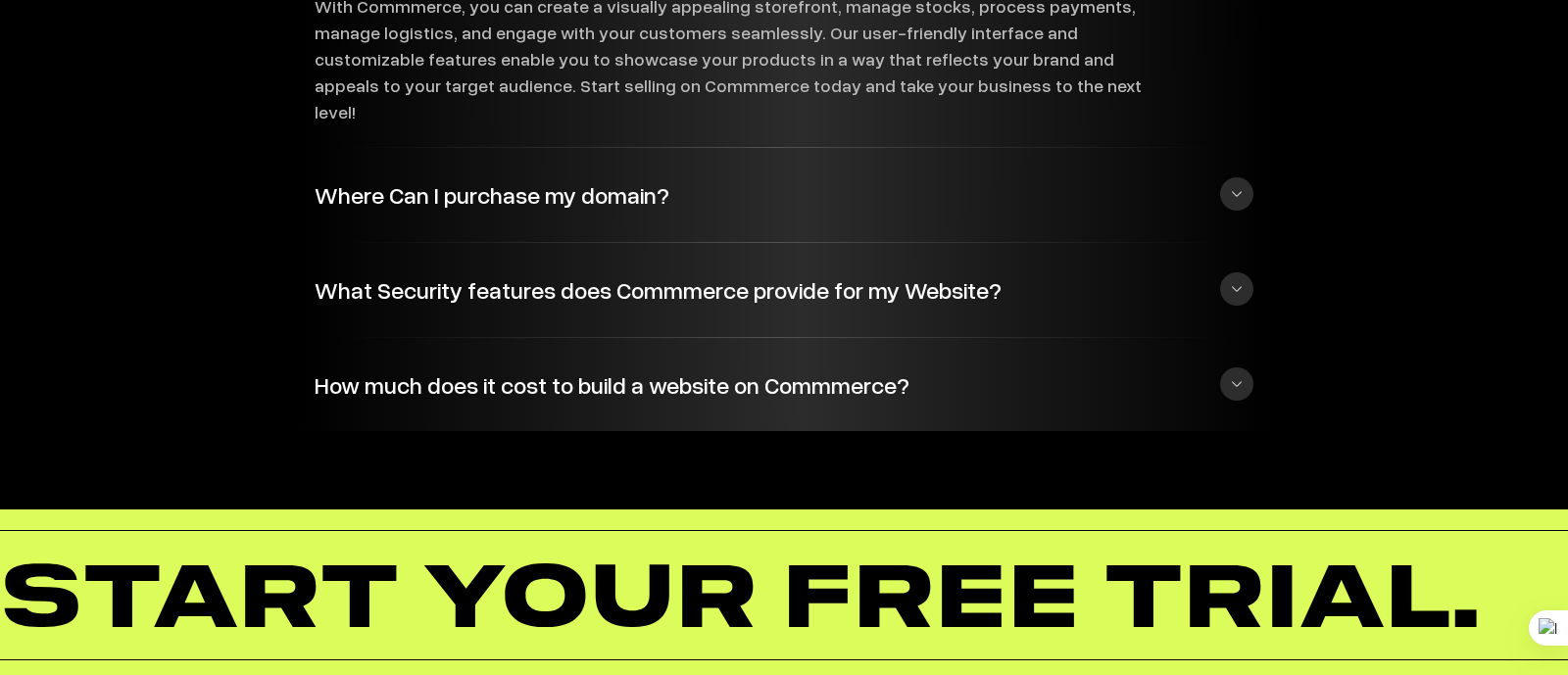 click on "Where Can I purchase my domain?" at bounding box center (784, 194) 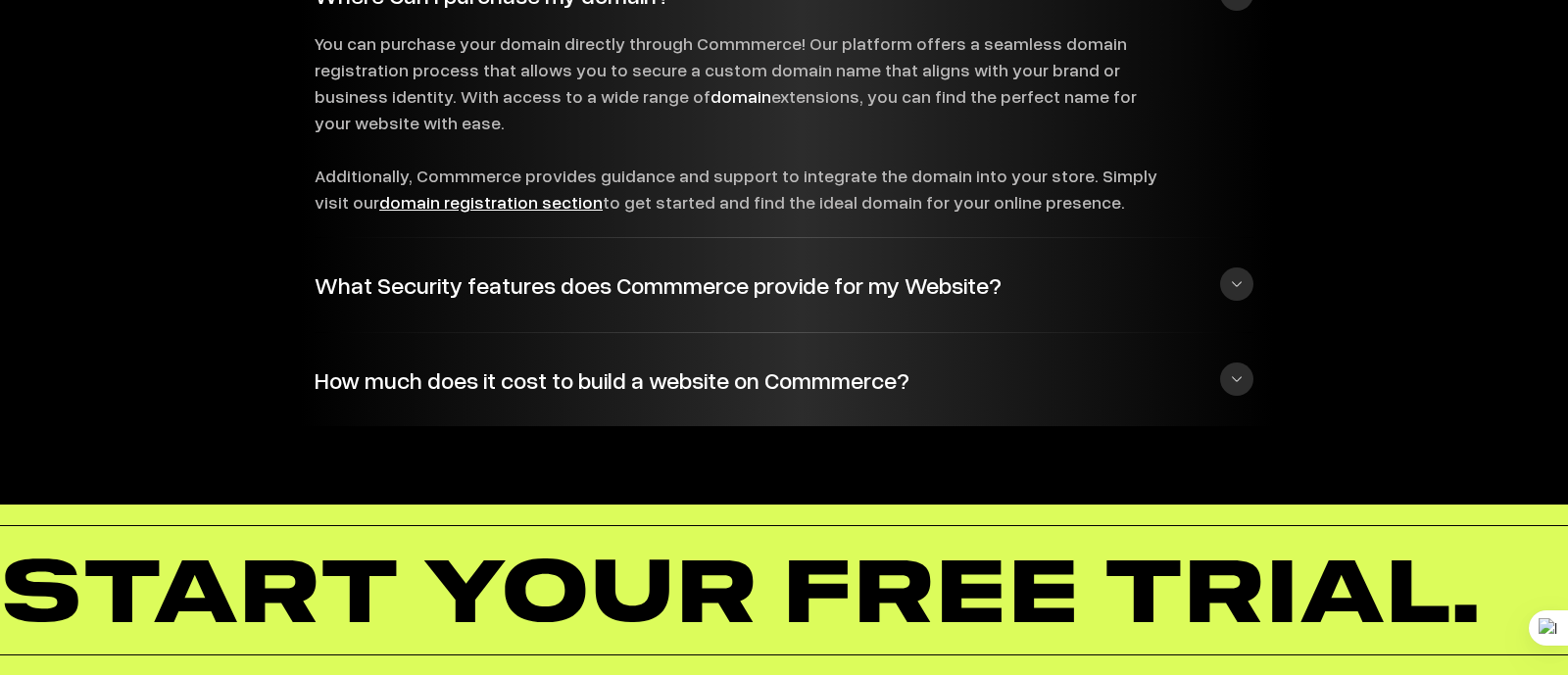 click on "What Security features does Commmerce provide for my Website?" at bounding box center (784, 284) 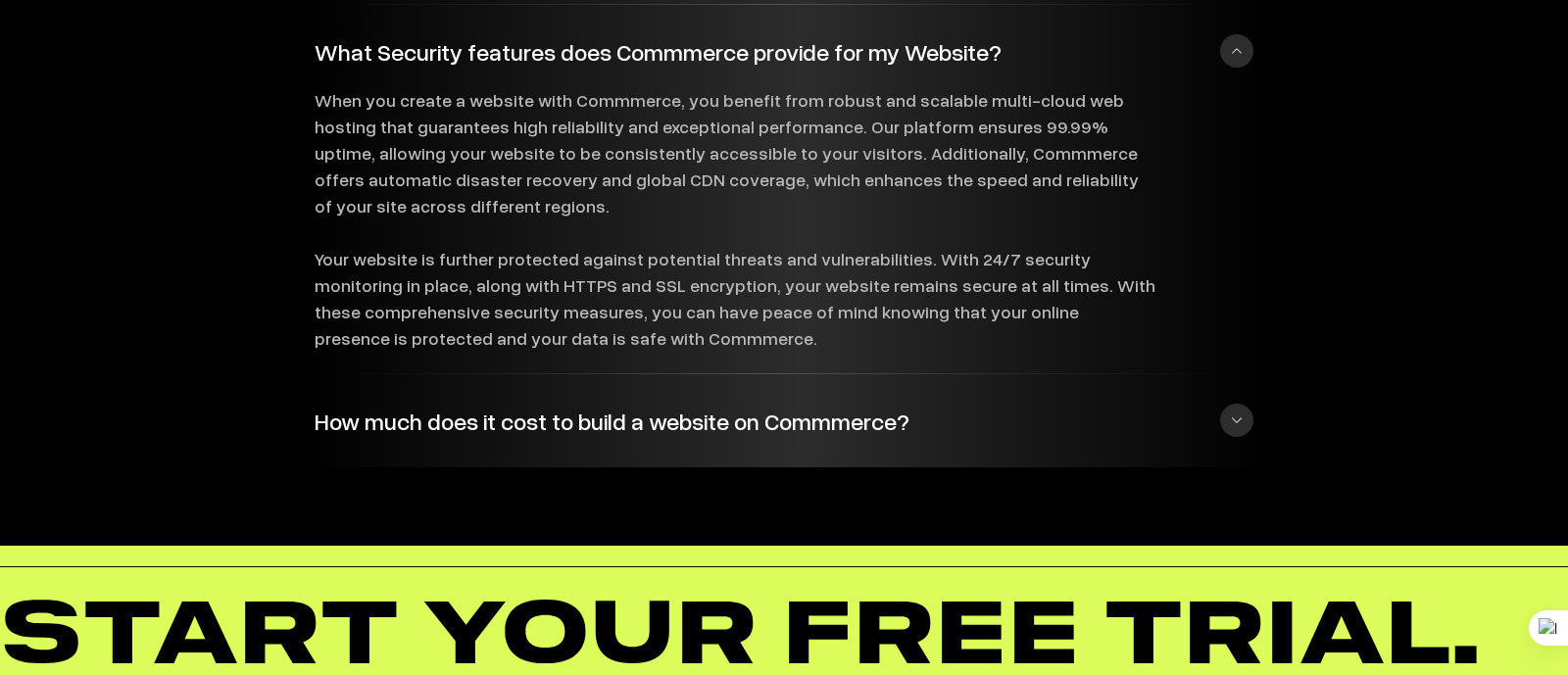 click on "How much does it cost to build a website on Commmerce?" at bounding box center [784, 420] 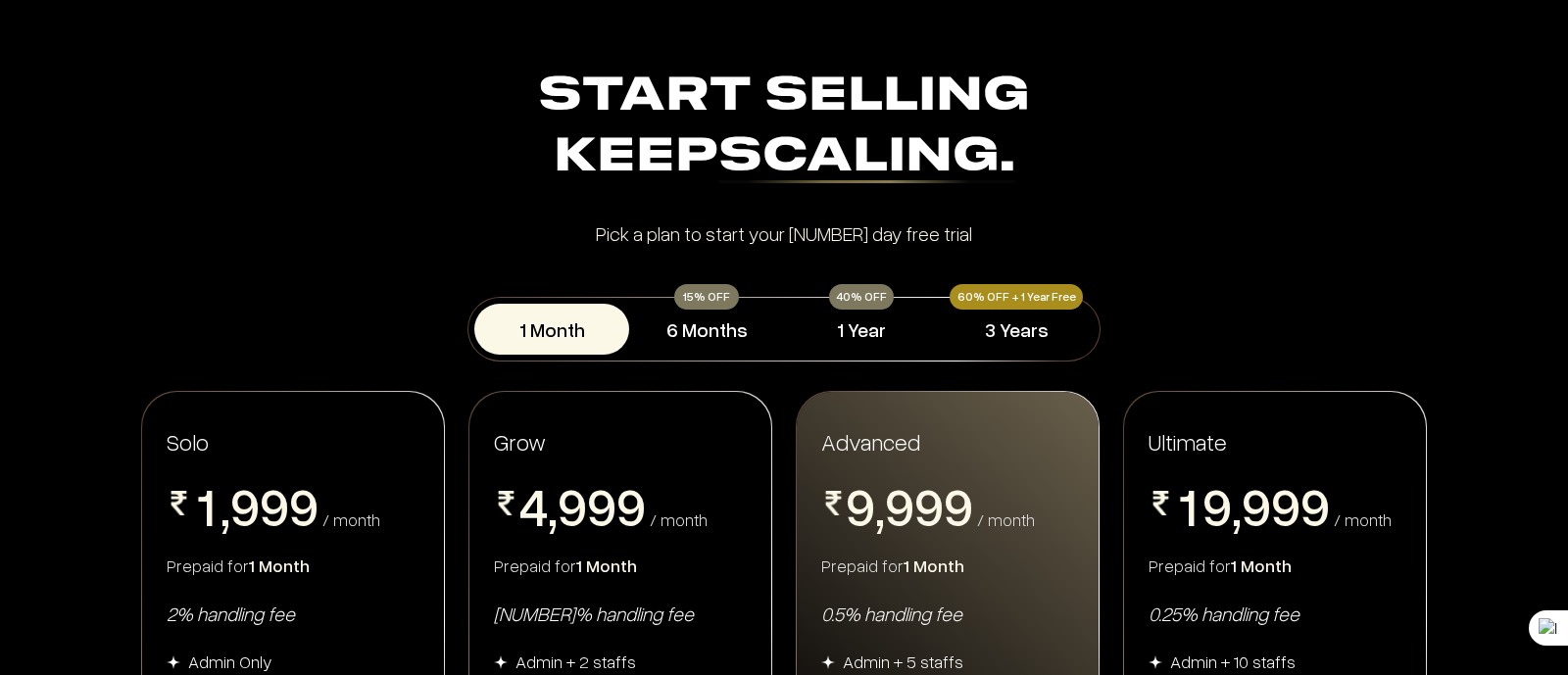 scroll, scrollTop: 0, scrollLeft: 0, axis: both 